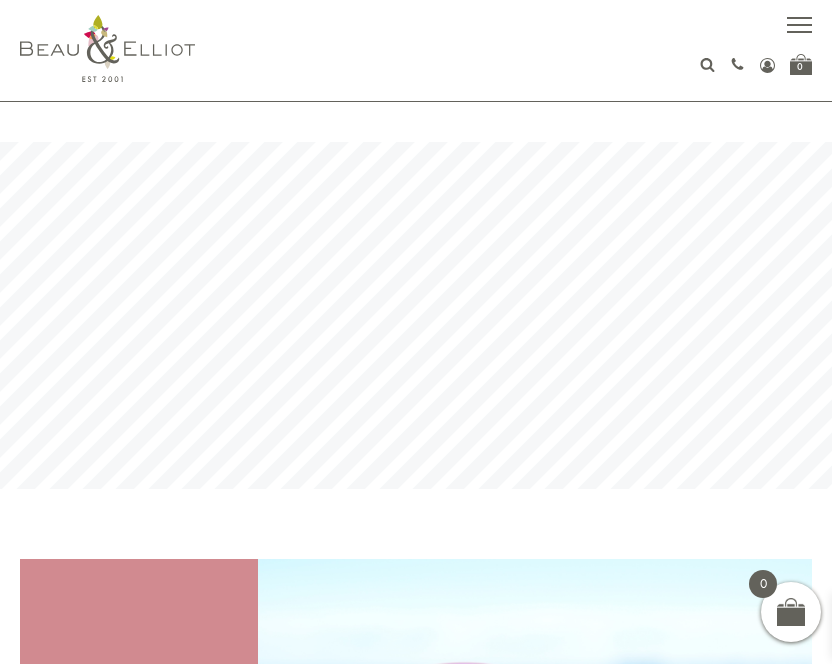 scroll, scrollTop: 0, scrollLeft: 0, axis: both 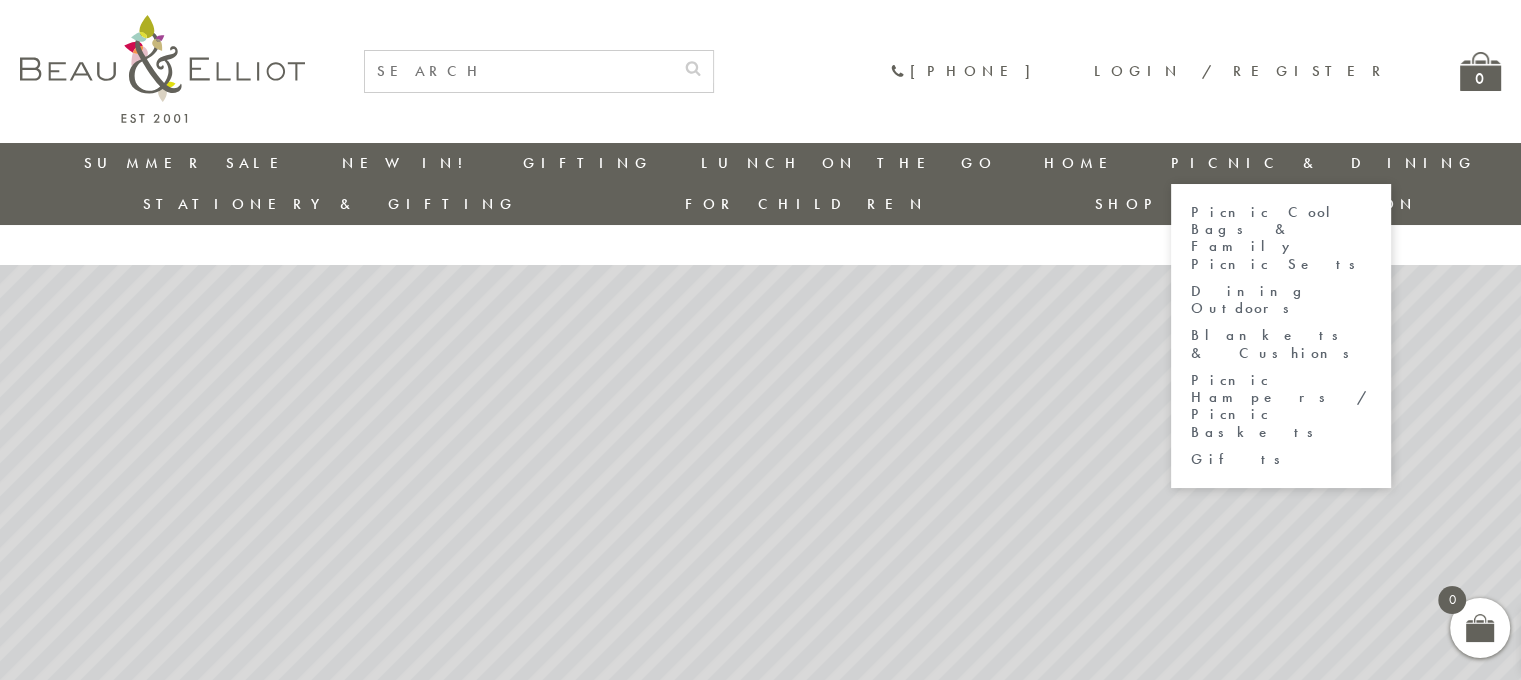 click on "Blankets & Cushions" at bounding box center (1281, 344) 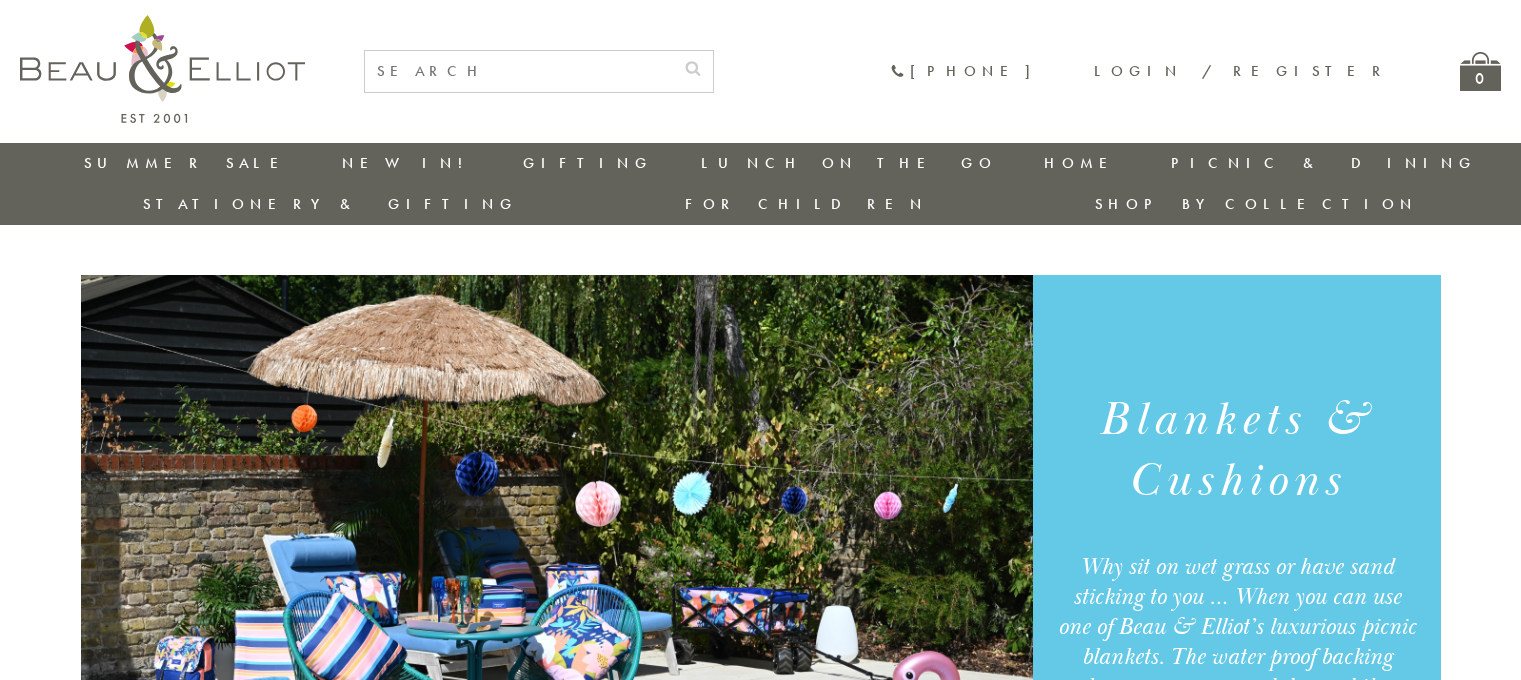 scroll, scrollTop: 0, scrollLeft: 0, axis: both 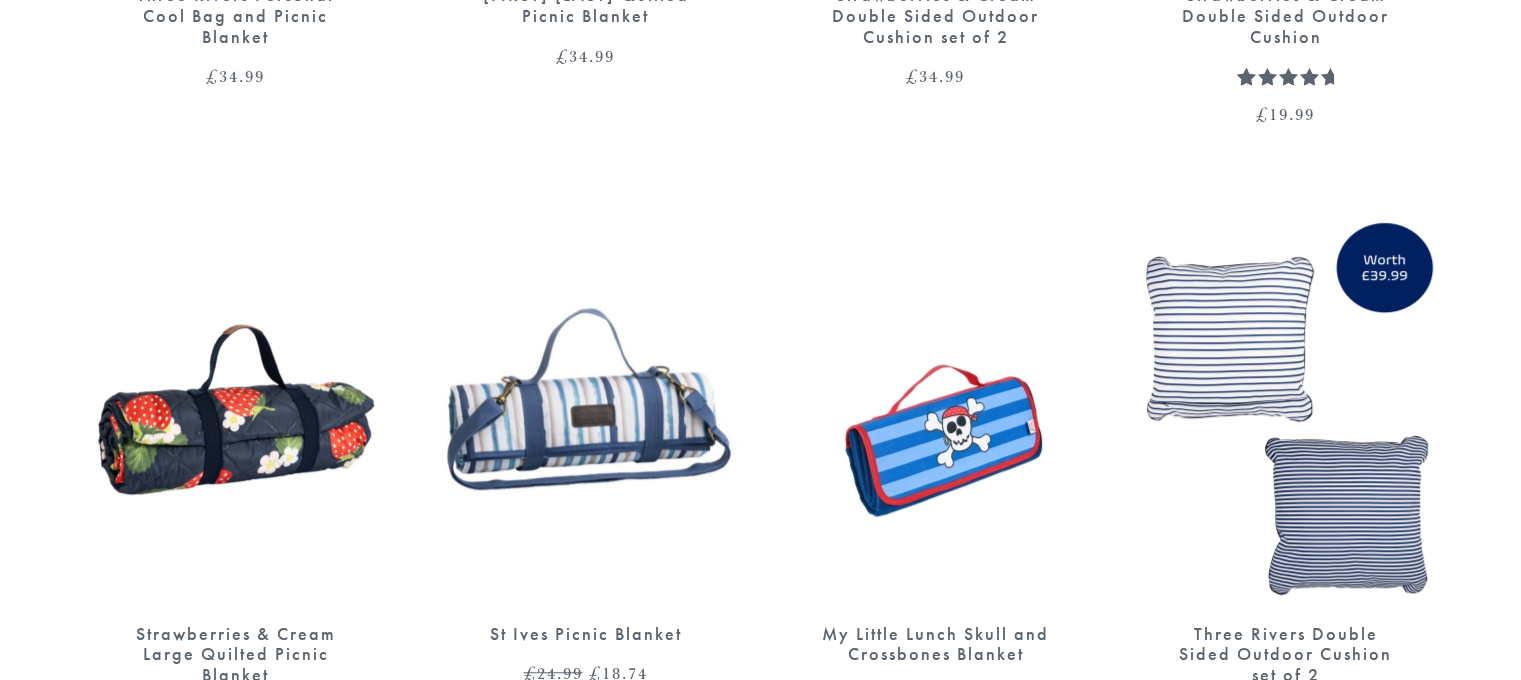 click at bounding box center [586, 404] 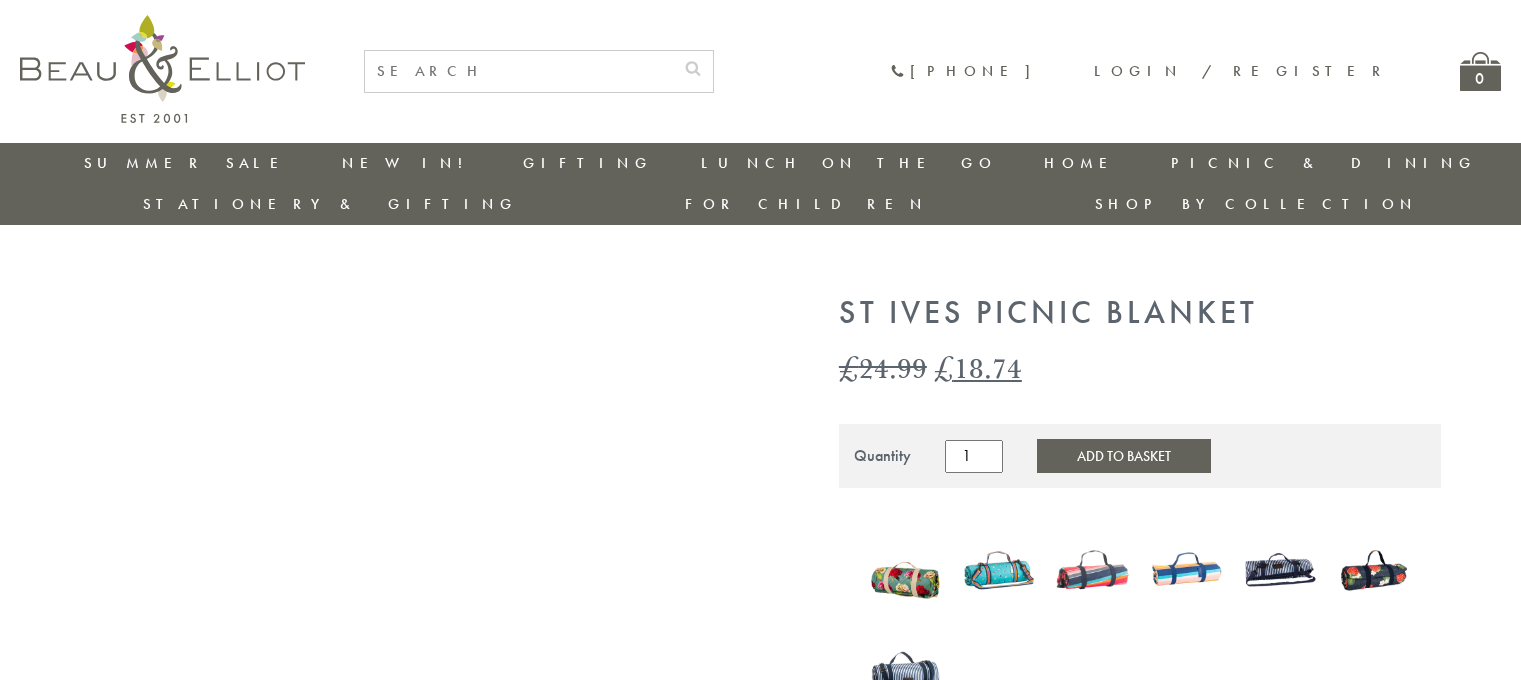 scroll, scrollTop: 0, scrollLeft: 0, axis: both 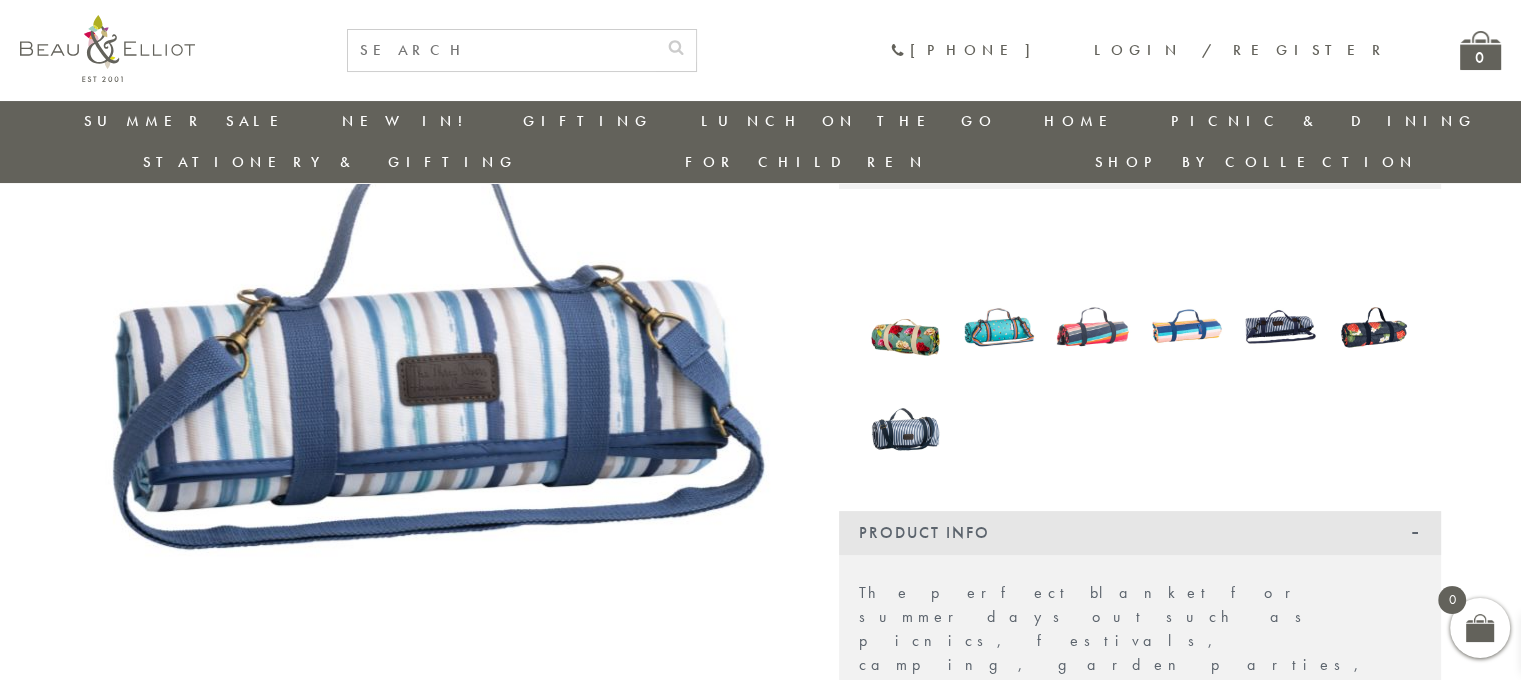 click at bounding box center (906, 429) 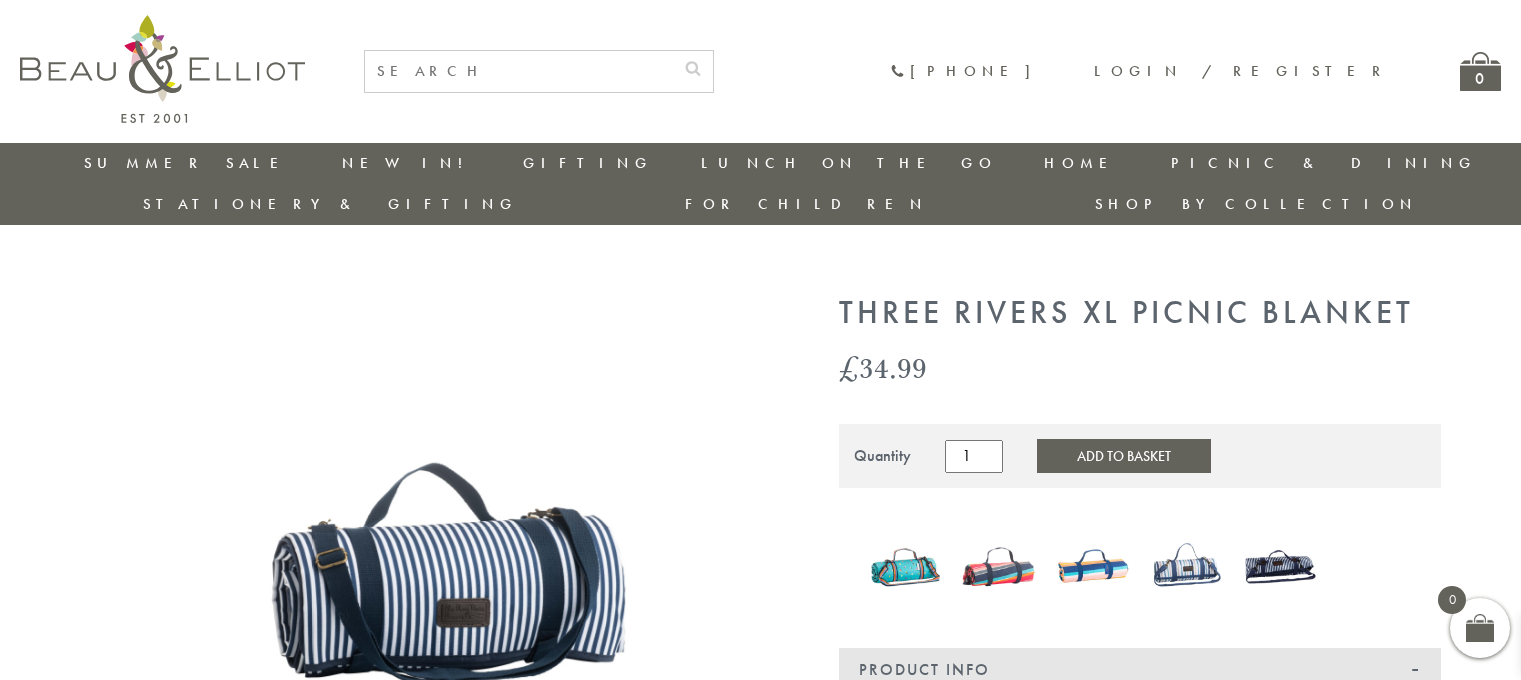 scroll, scrollTop: 0, scrollLeft: 0, axis: both 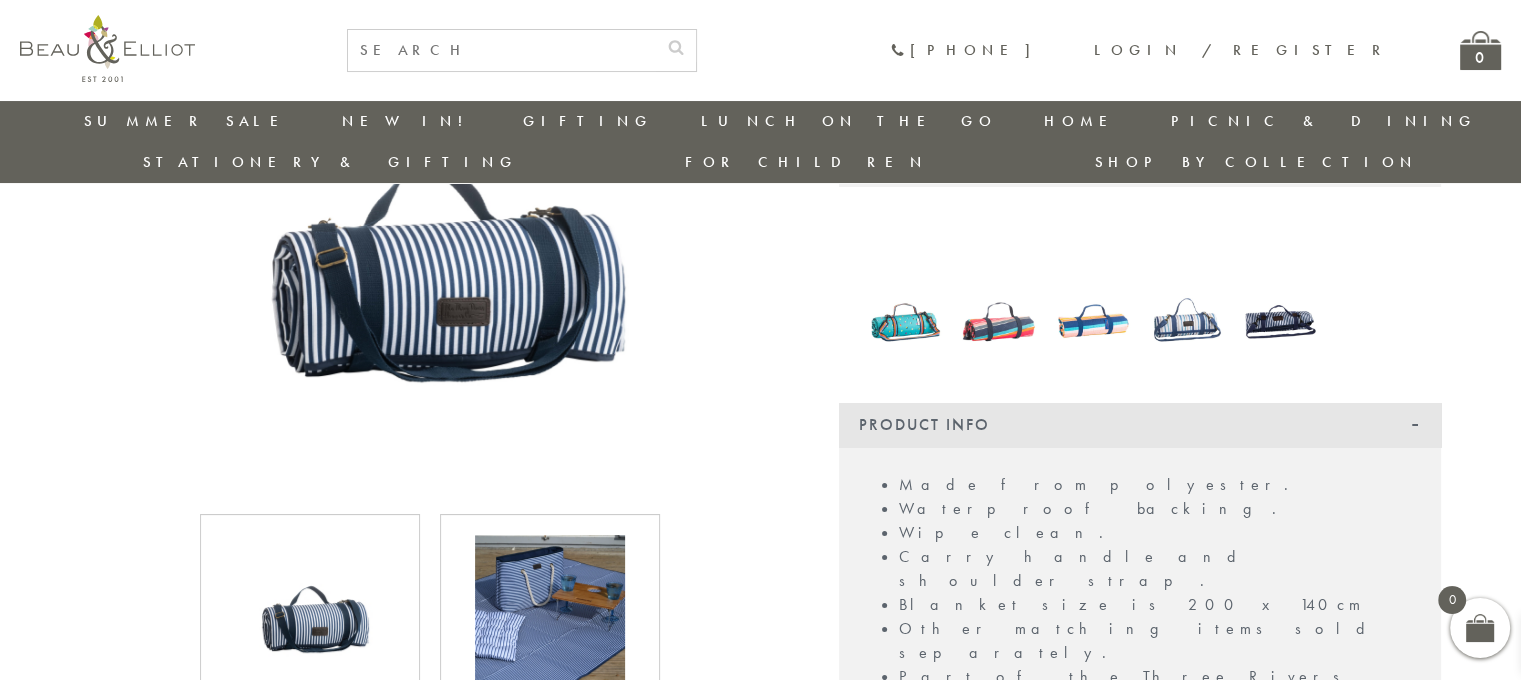 click at bounding box center (1187, 321) 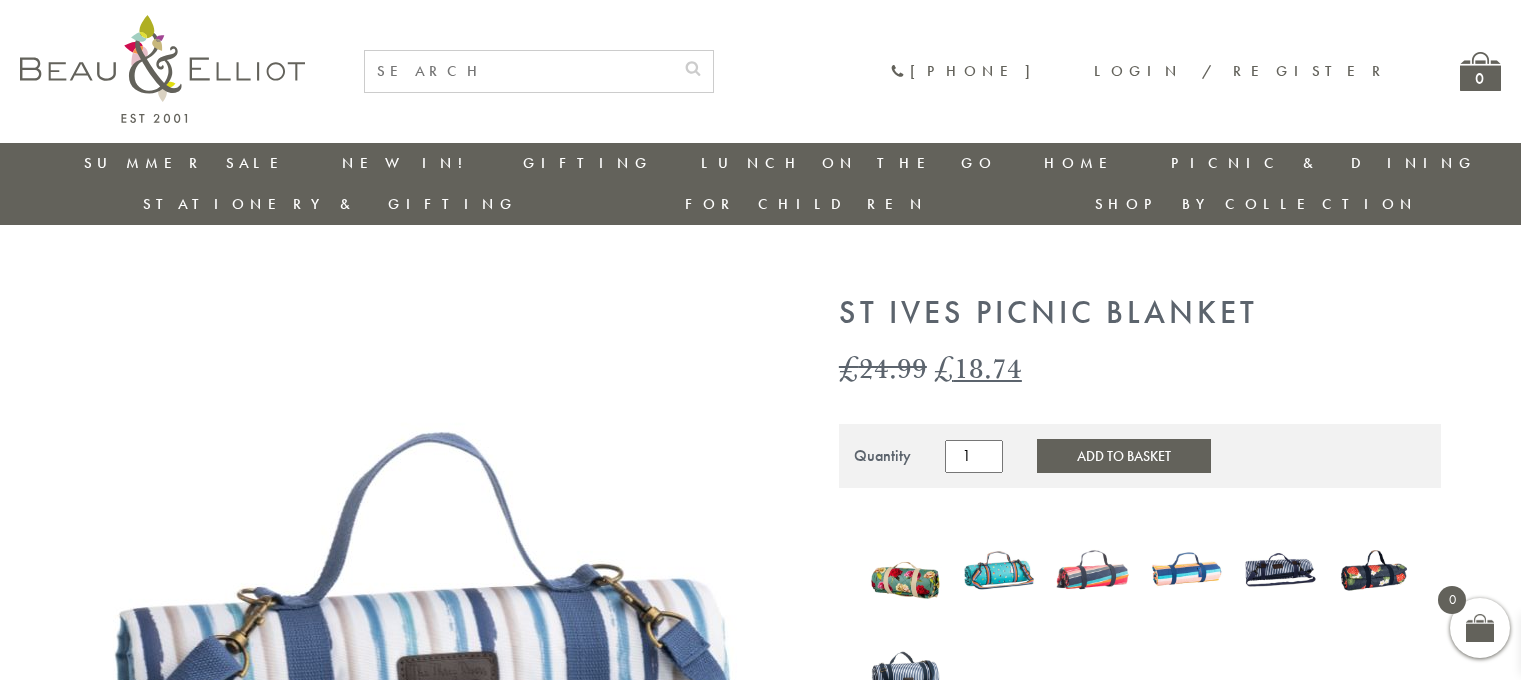 scroll, scrollTop: 0, scrollLeft: 0, axis: both 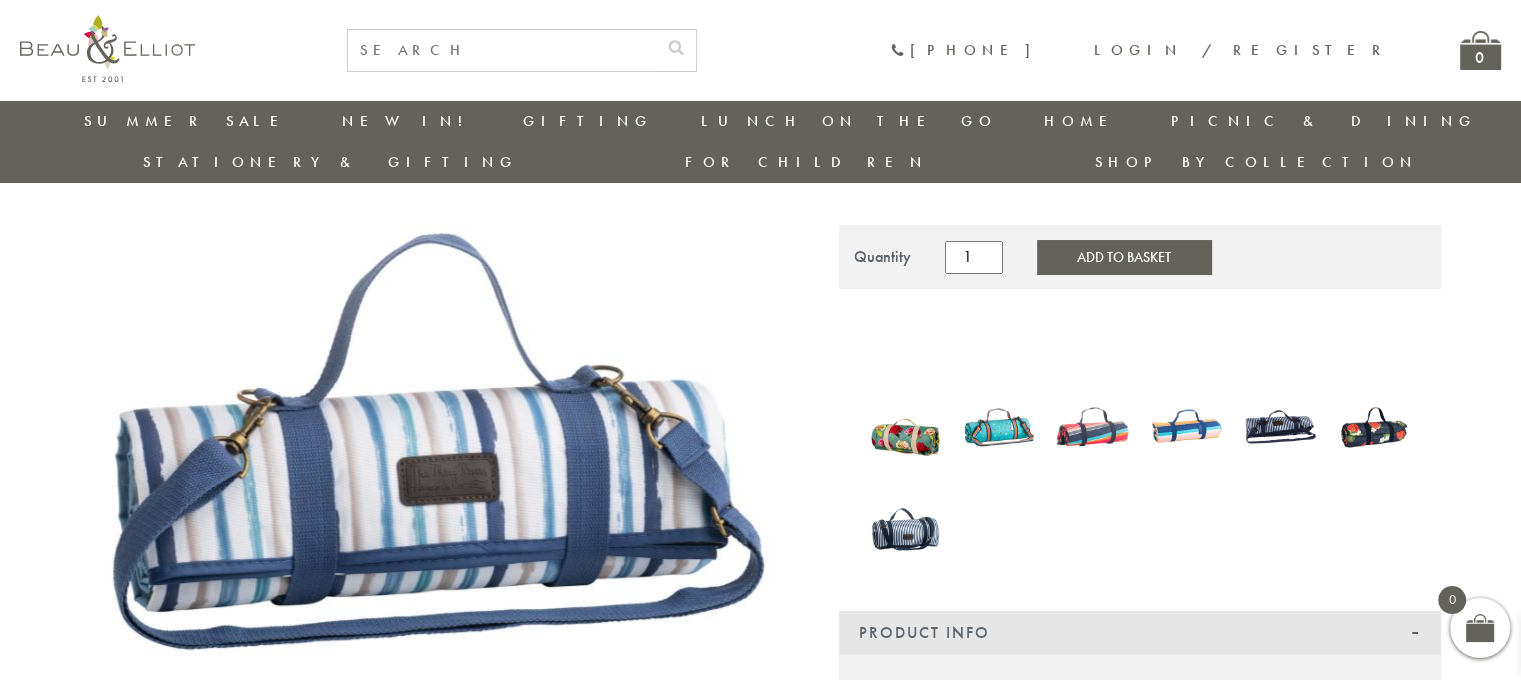 click at bounding box center [1280, 426] 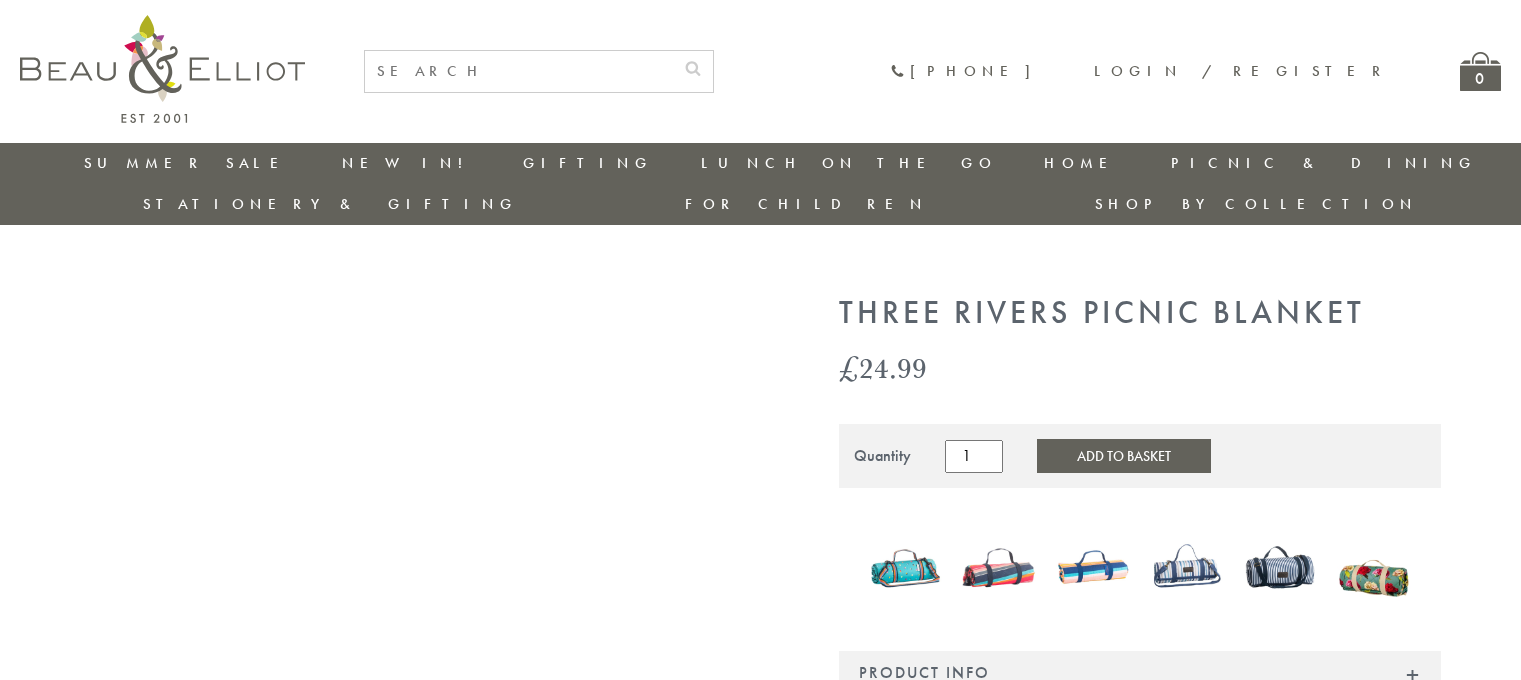 scroll, scrollTop: 0, scrollLeft: 0, axis: both 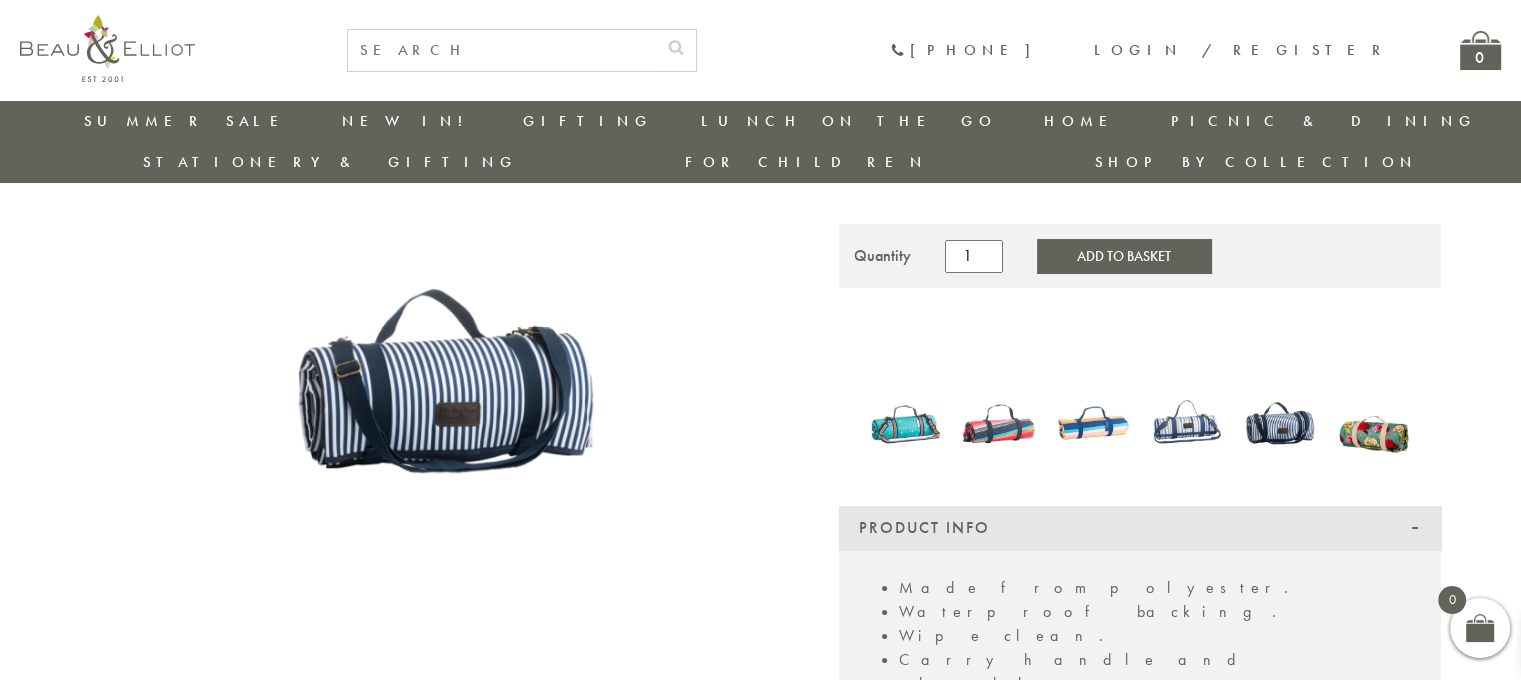click at bounding box center [431, 328] 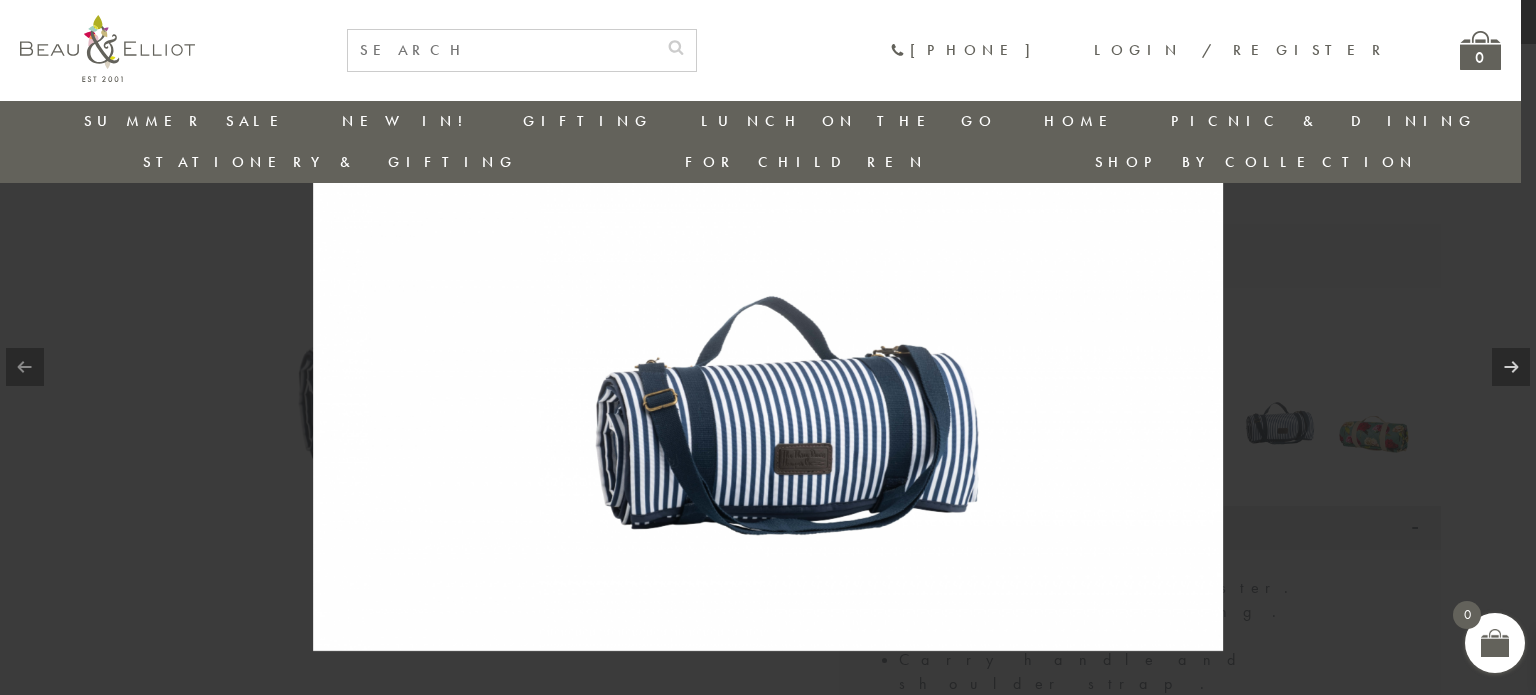 click at bounding box center [768, 347] 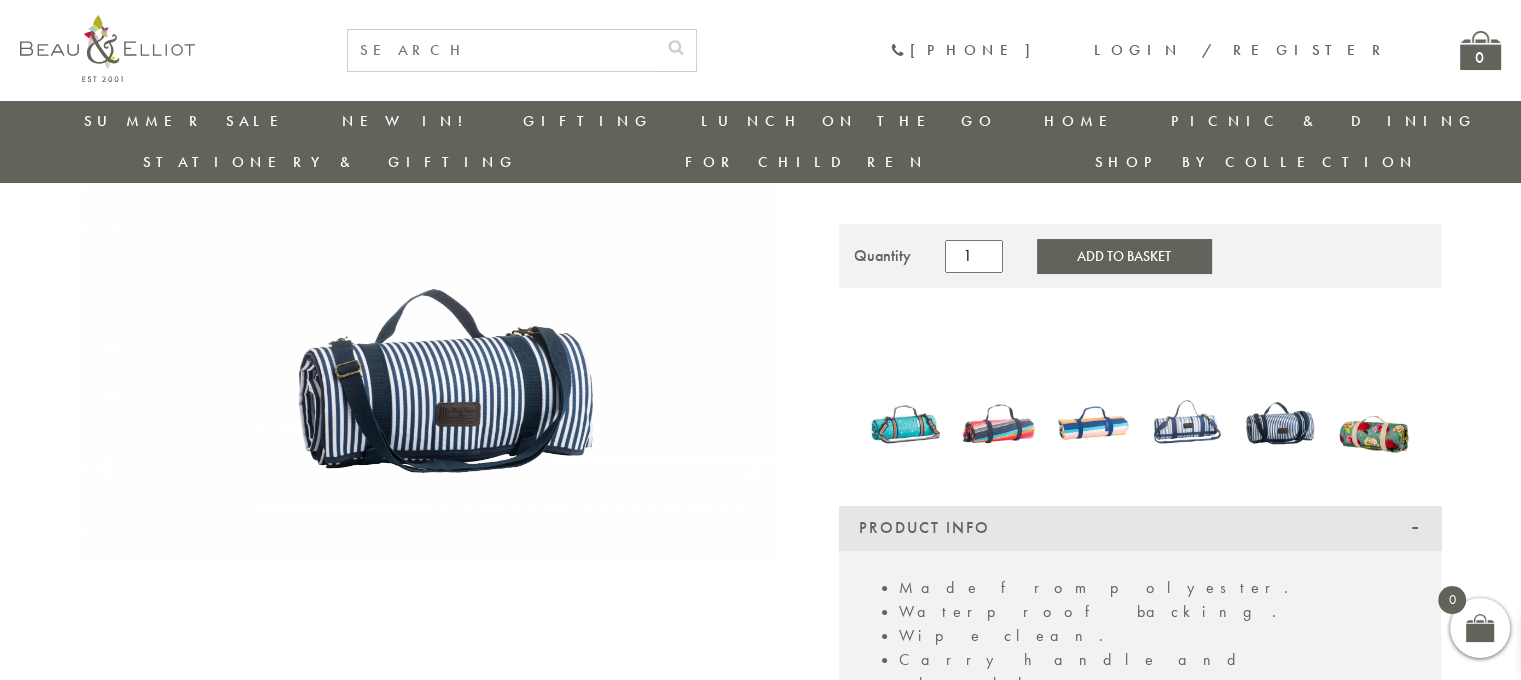 click at bounding box center (1187, 423) 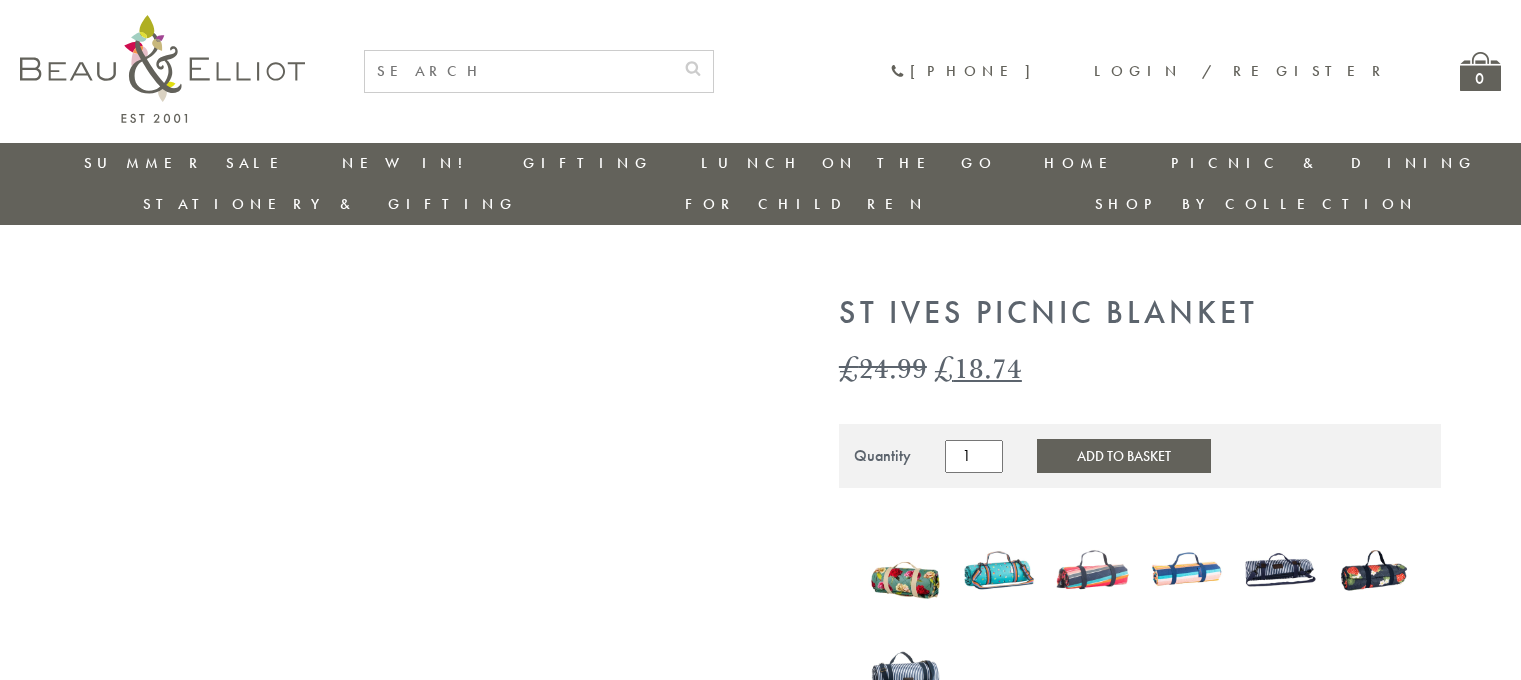 scroll, scrollTop: 0, scrollLeft: 0, axis: both 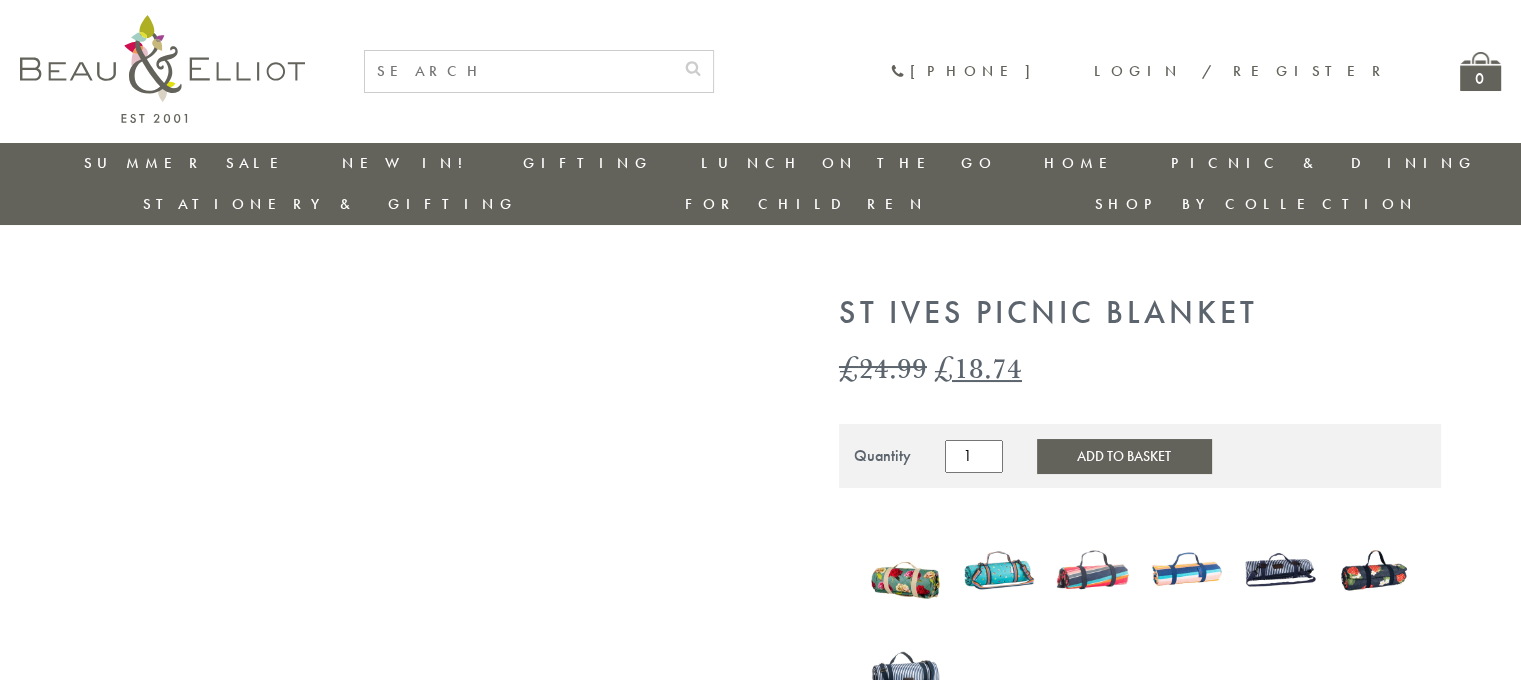click at bounding box center (999, 569) 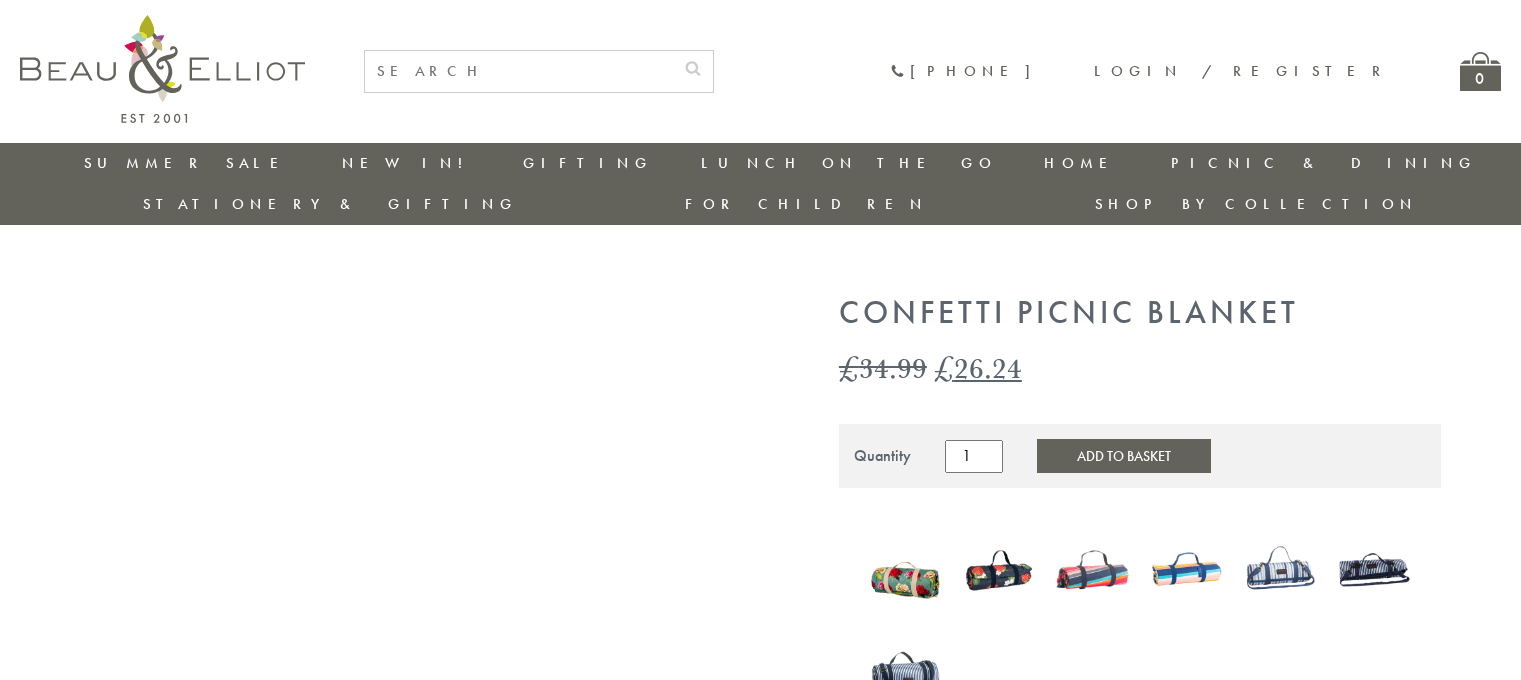 scroll, scrollTop: 0, scrollLeft: 0, axis: both 